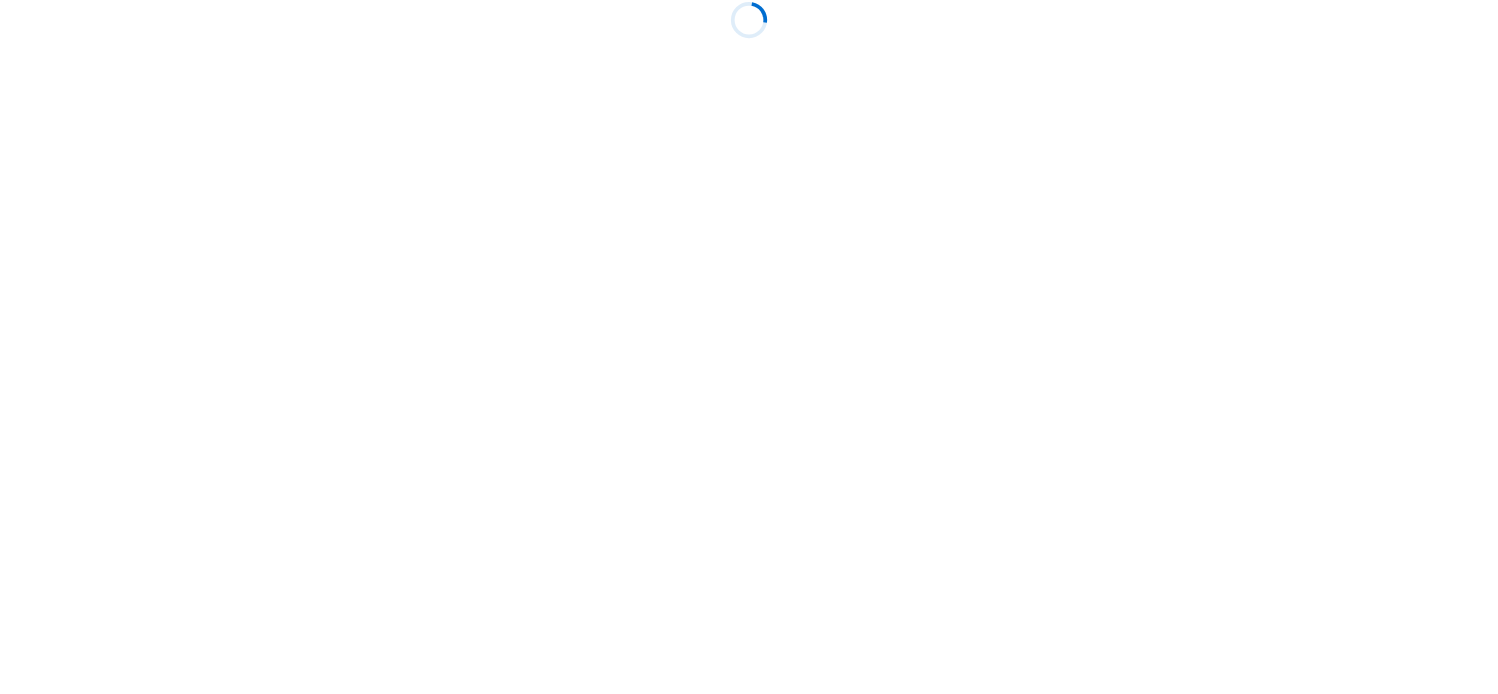 scroll, scrollTop: 0, scrollLeft: 0, axis: both 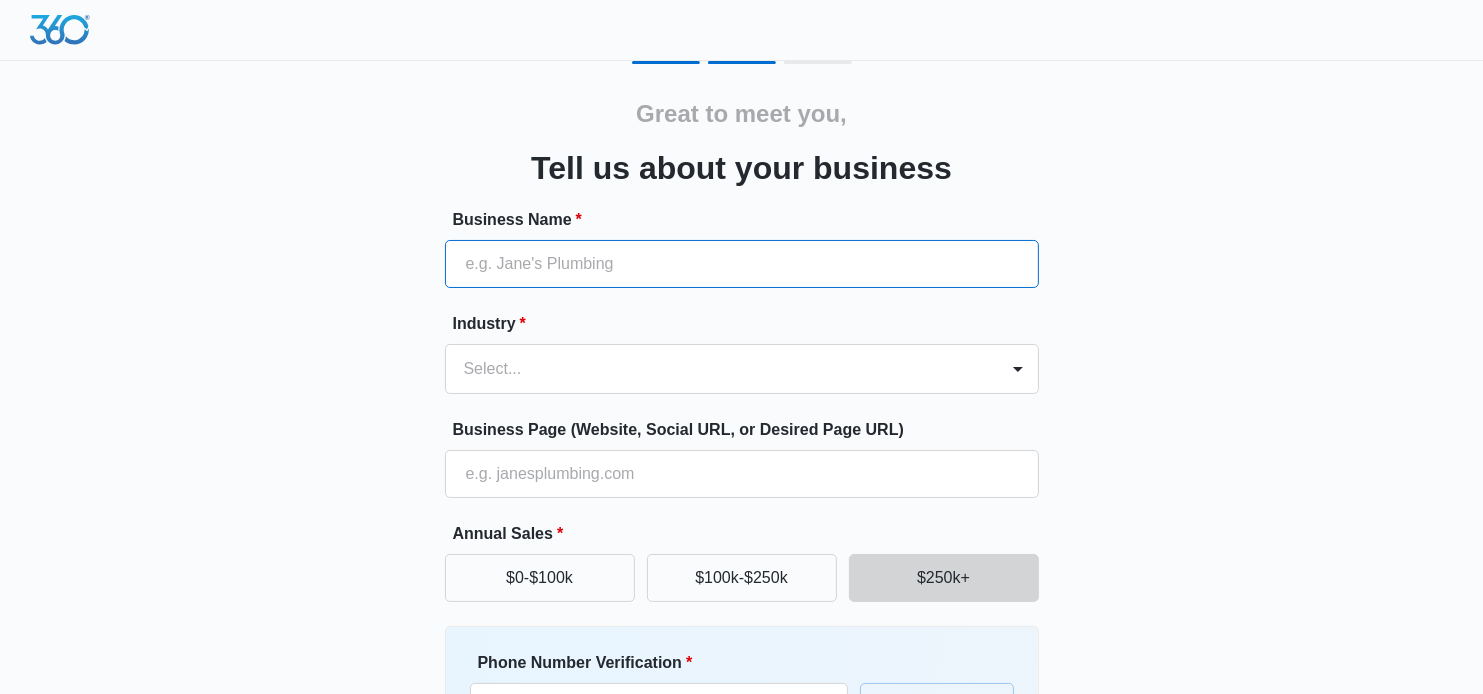 click on "Business Name *" at bounding box center [742, 264] 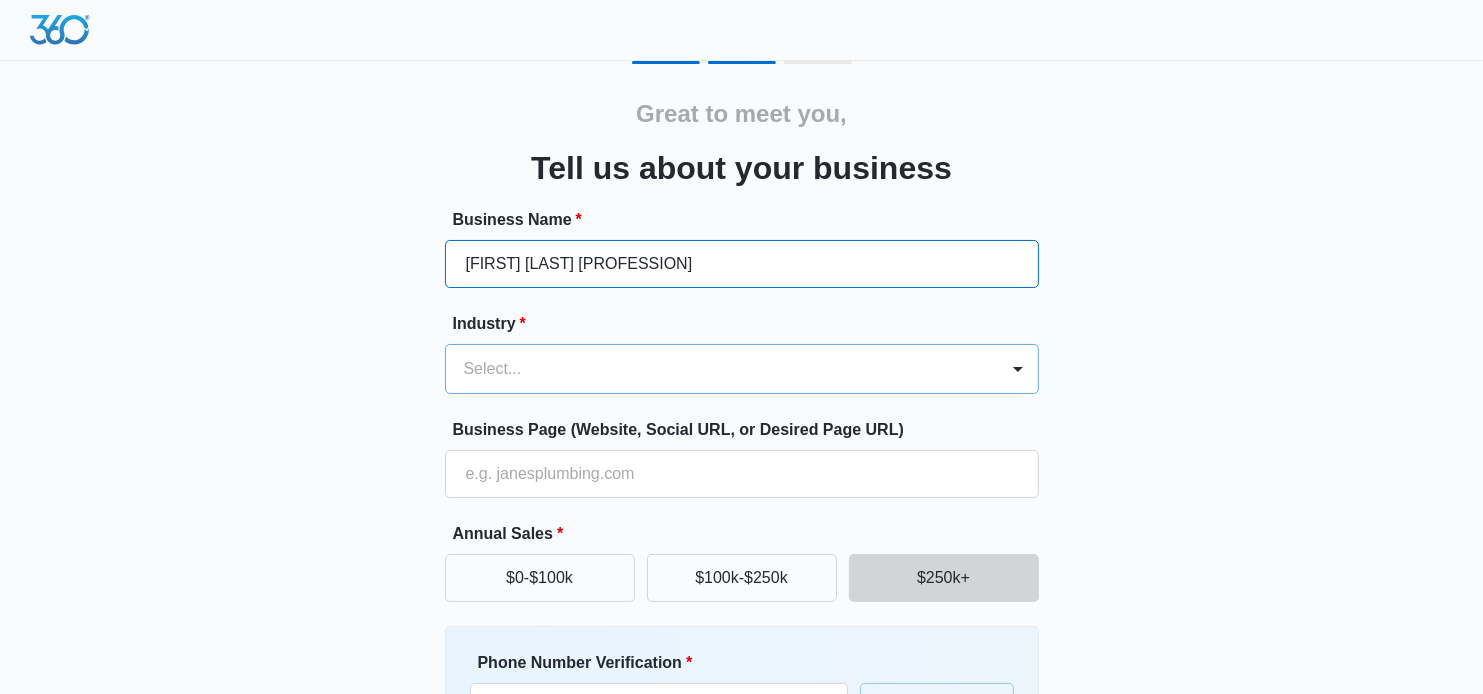 type on "[FIRST] [LAST] [PROFESSION]" 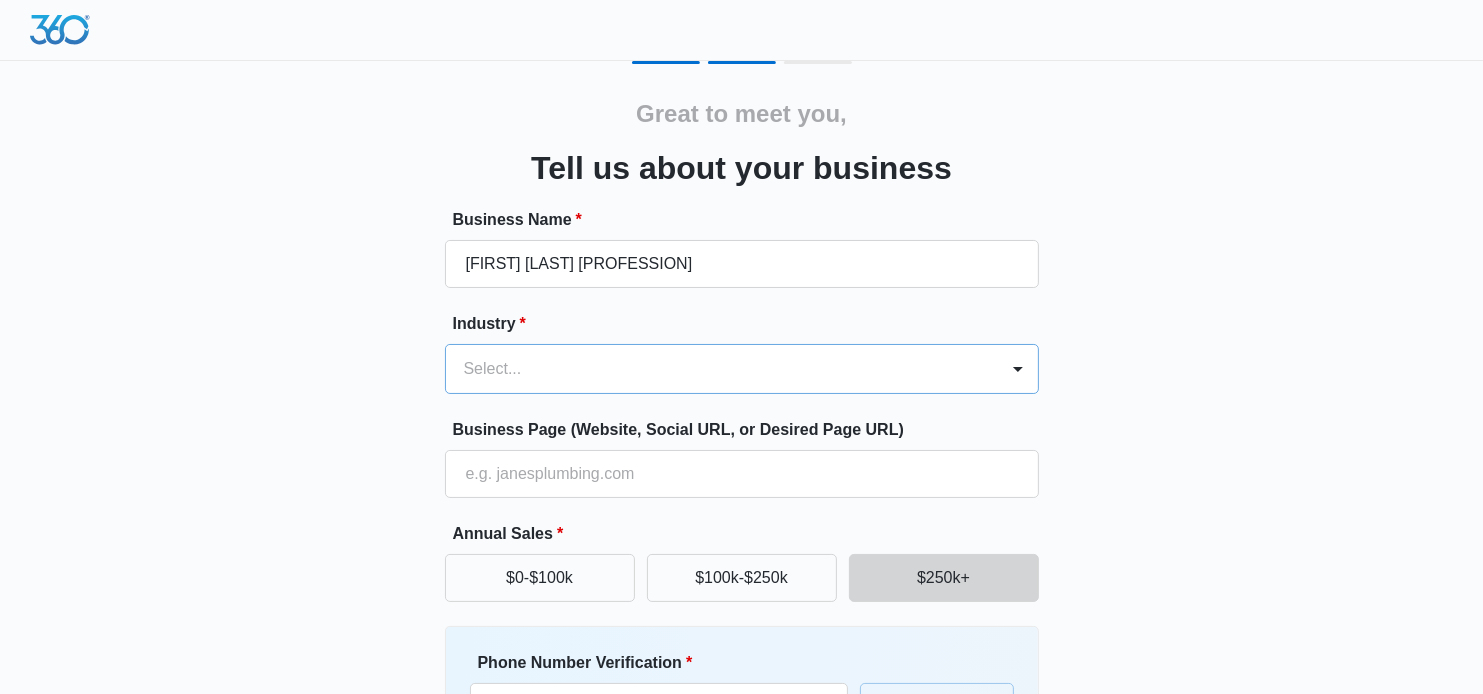click on "Select..." at bounding box center (722, 369) 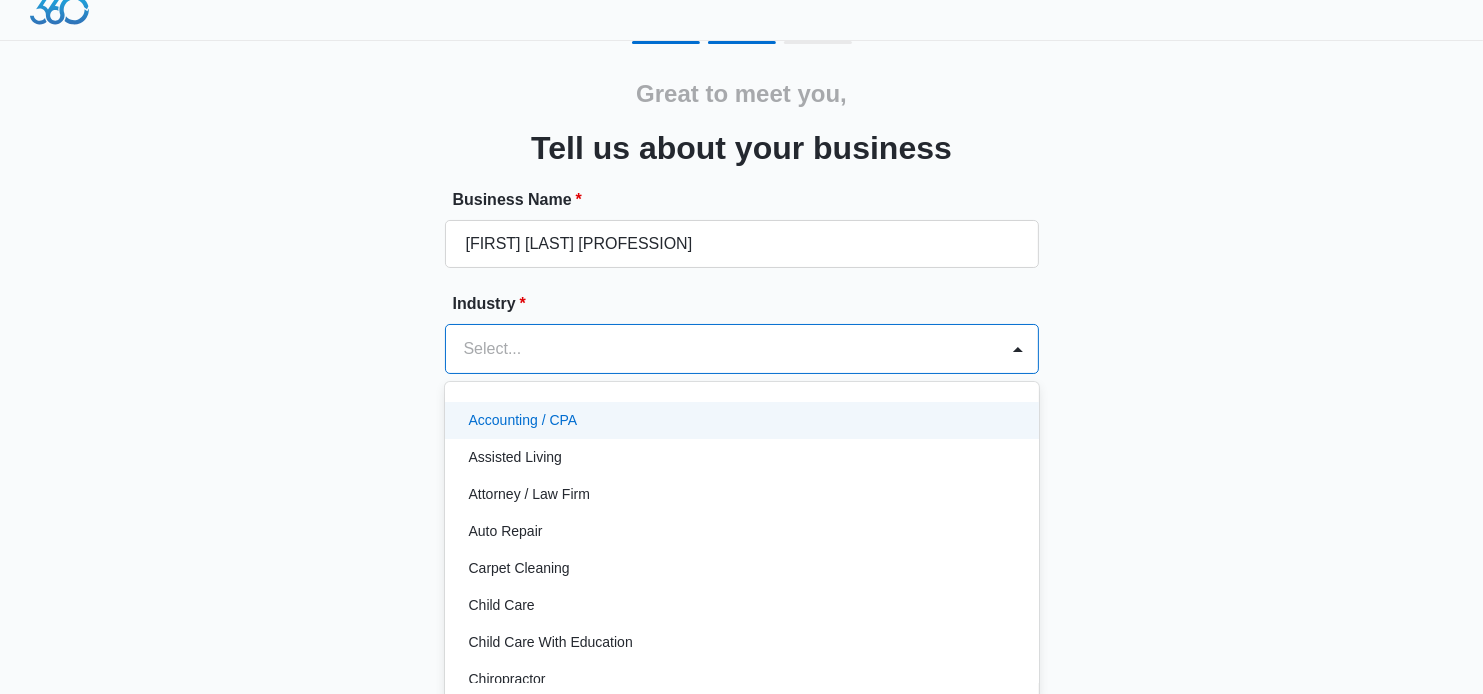 scroll, scrollTop: 21, scrollLeft: 0, axis: vertical 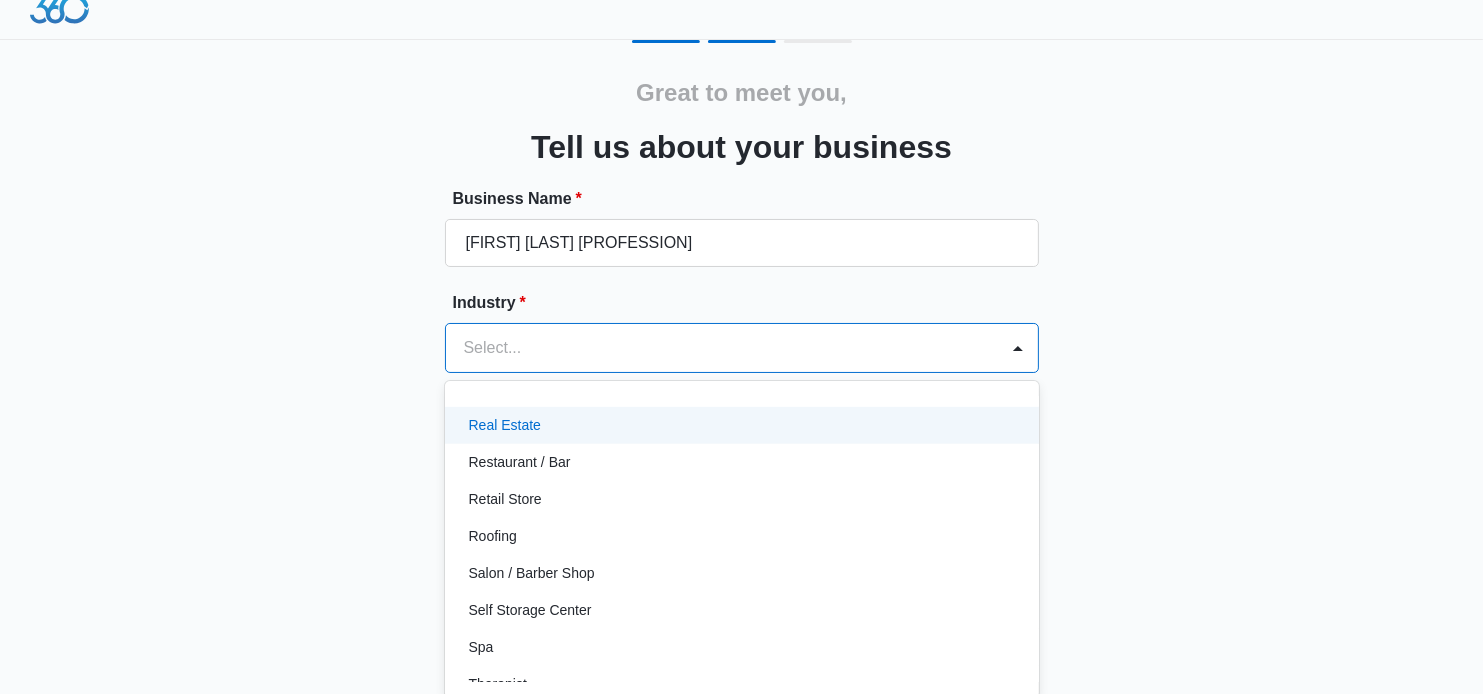 click on "Real Estate" at bounding box center (740, 425) 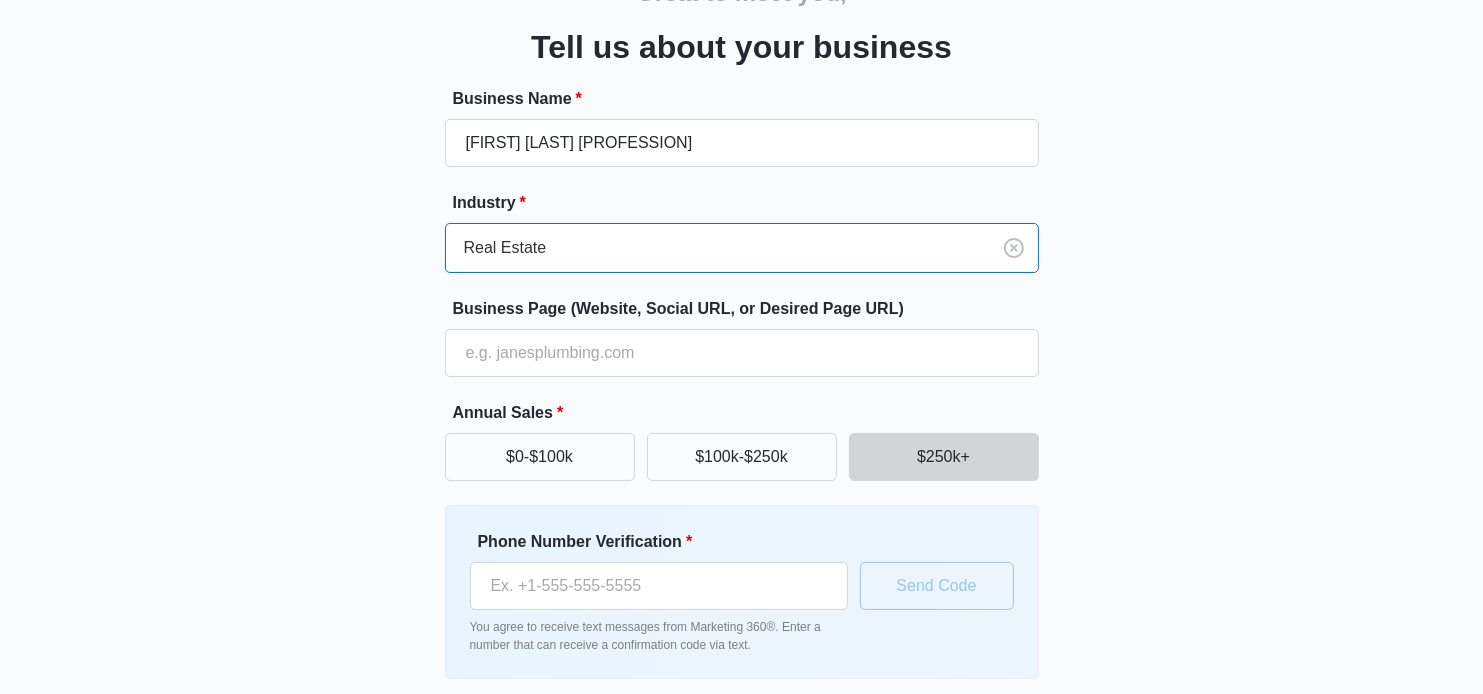 scroll, scrollTop: 200, scrollLeft: 0, axis: vertical 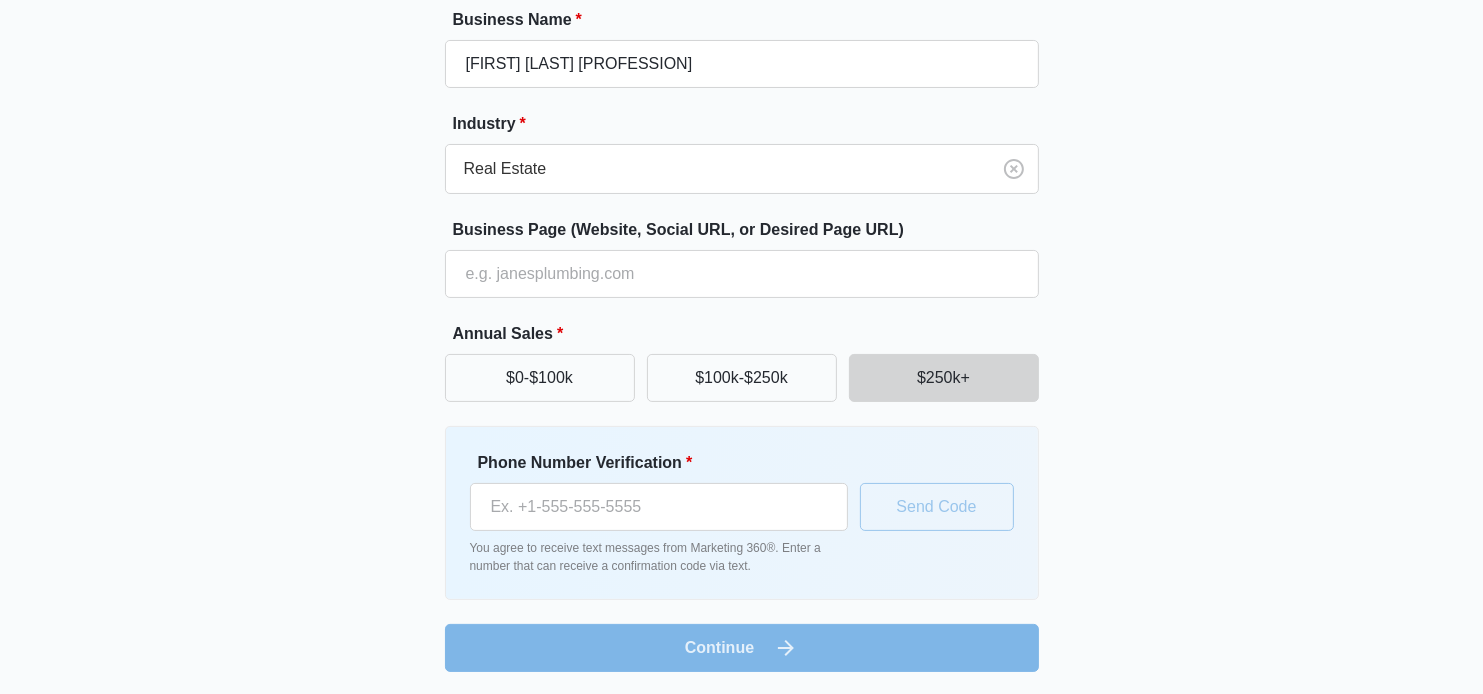 click on "$250k+" at bounding box center [944, 378] 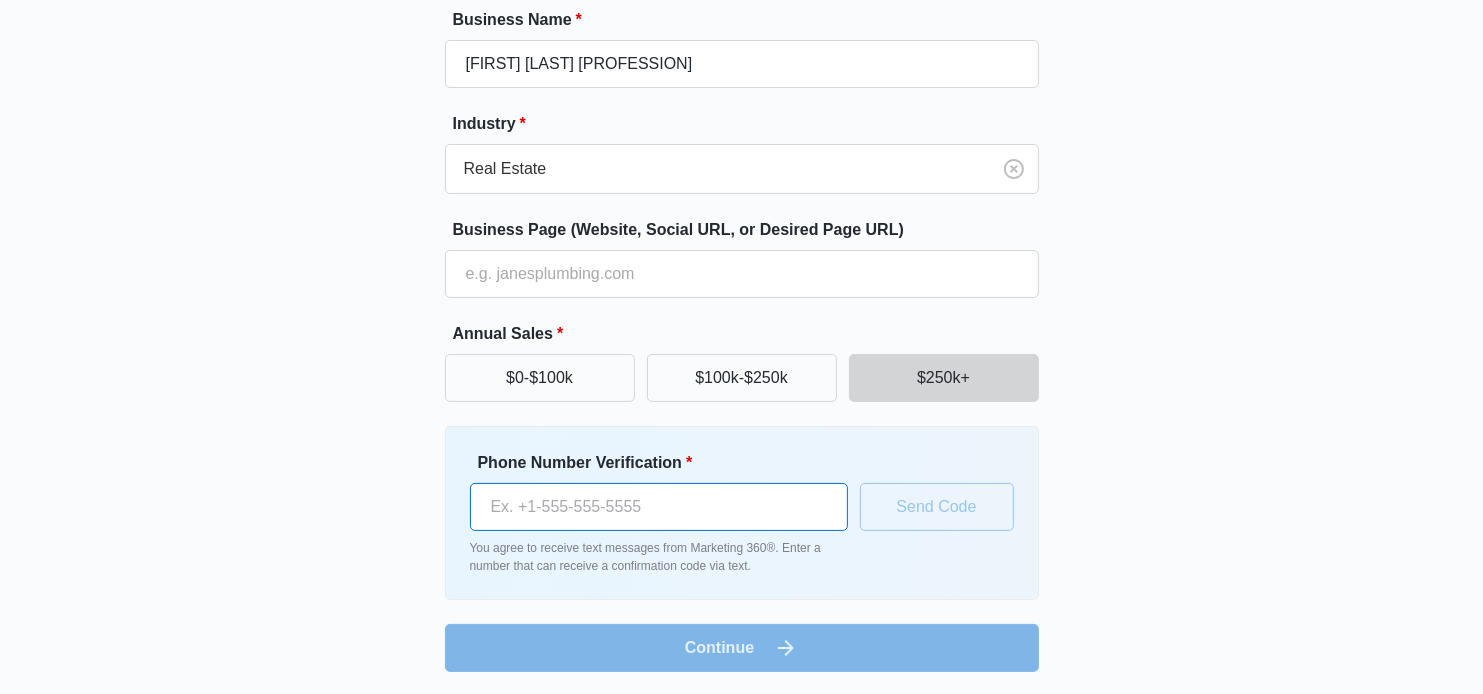 click on "Phone Number Verification *" at bounding box center [659, 507] 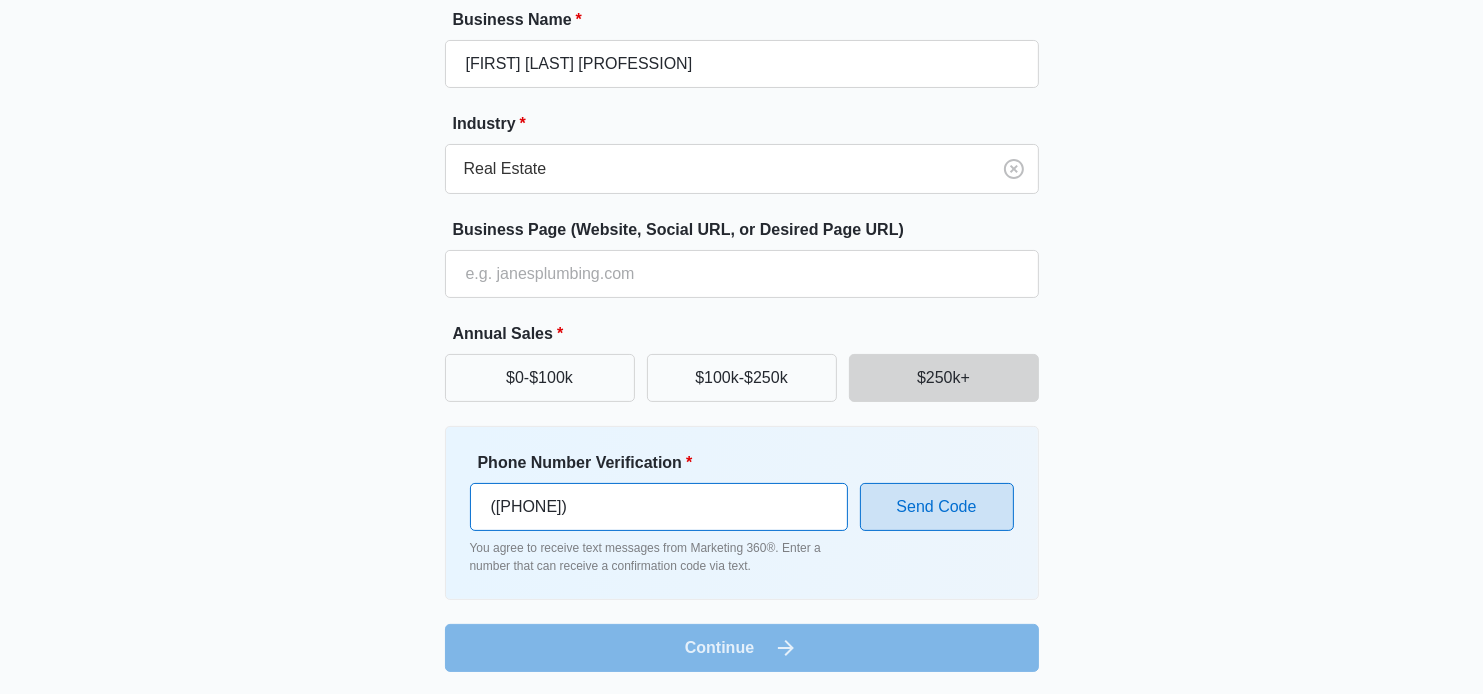 type on "([PHONE])" 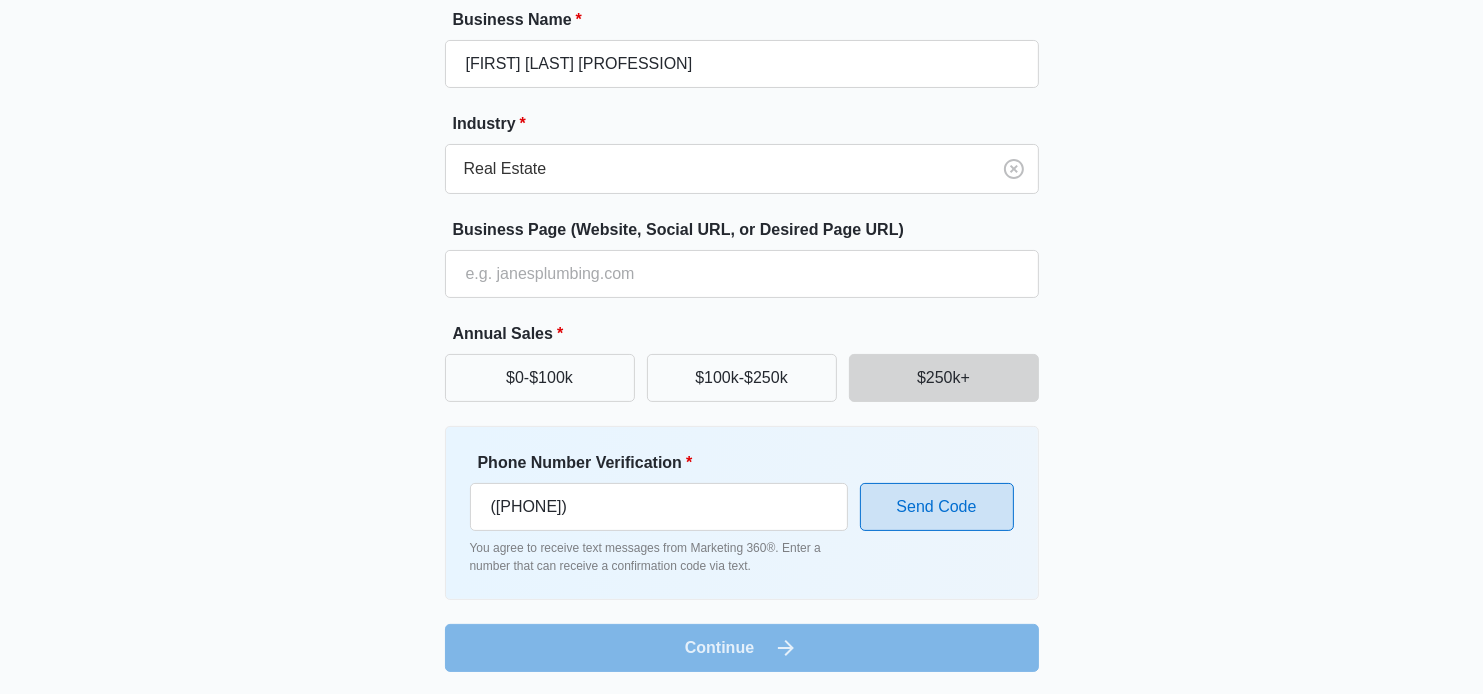 click on "Send Code" at bounding box center [937, 507] 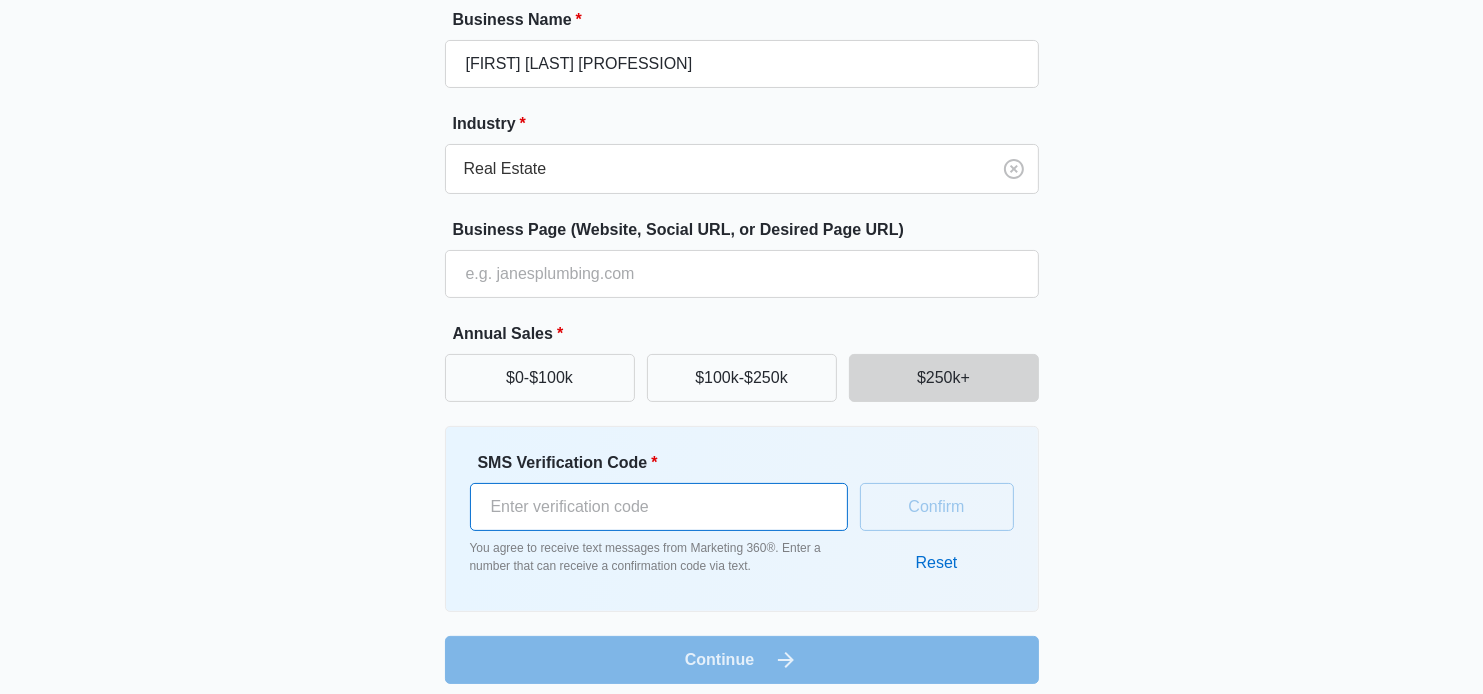 click on "SMS Verification Code *" at bounding box center [659, 507] 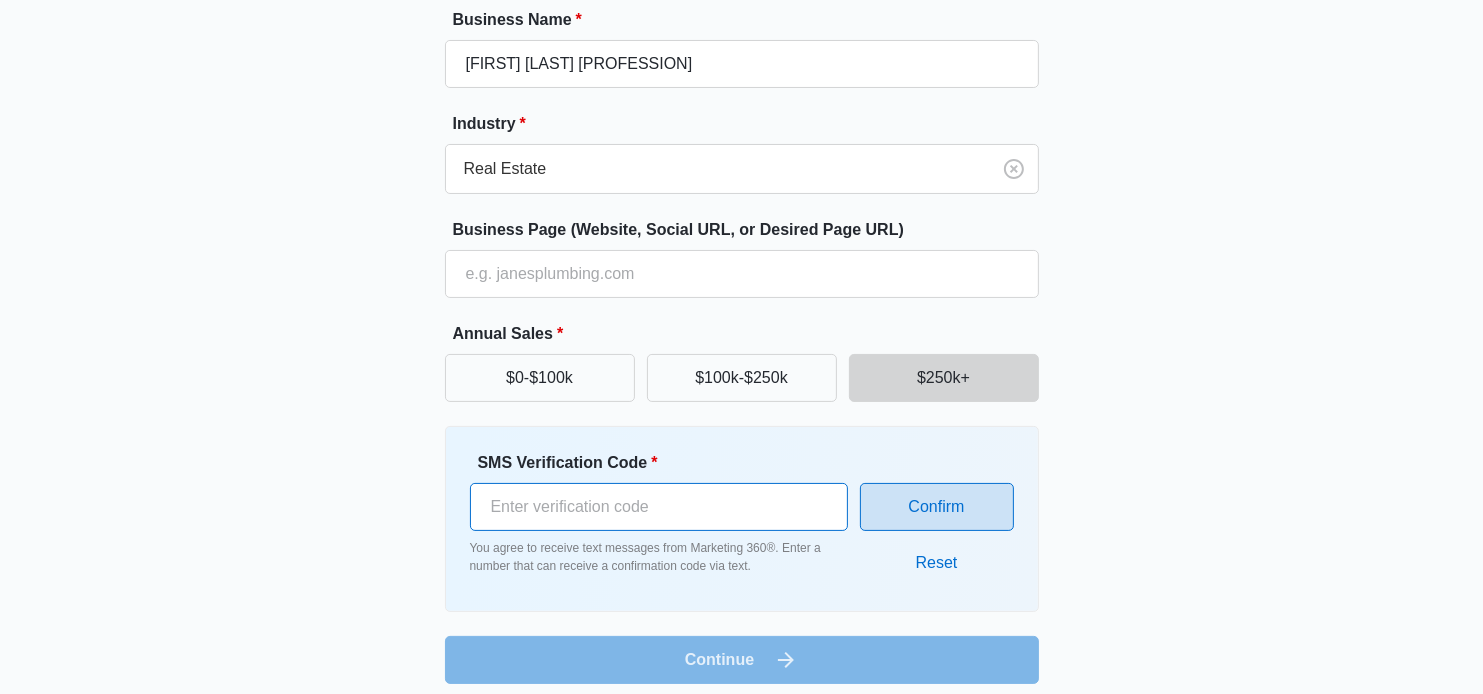 type on "[NUMBER]" 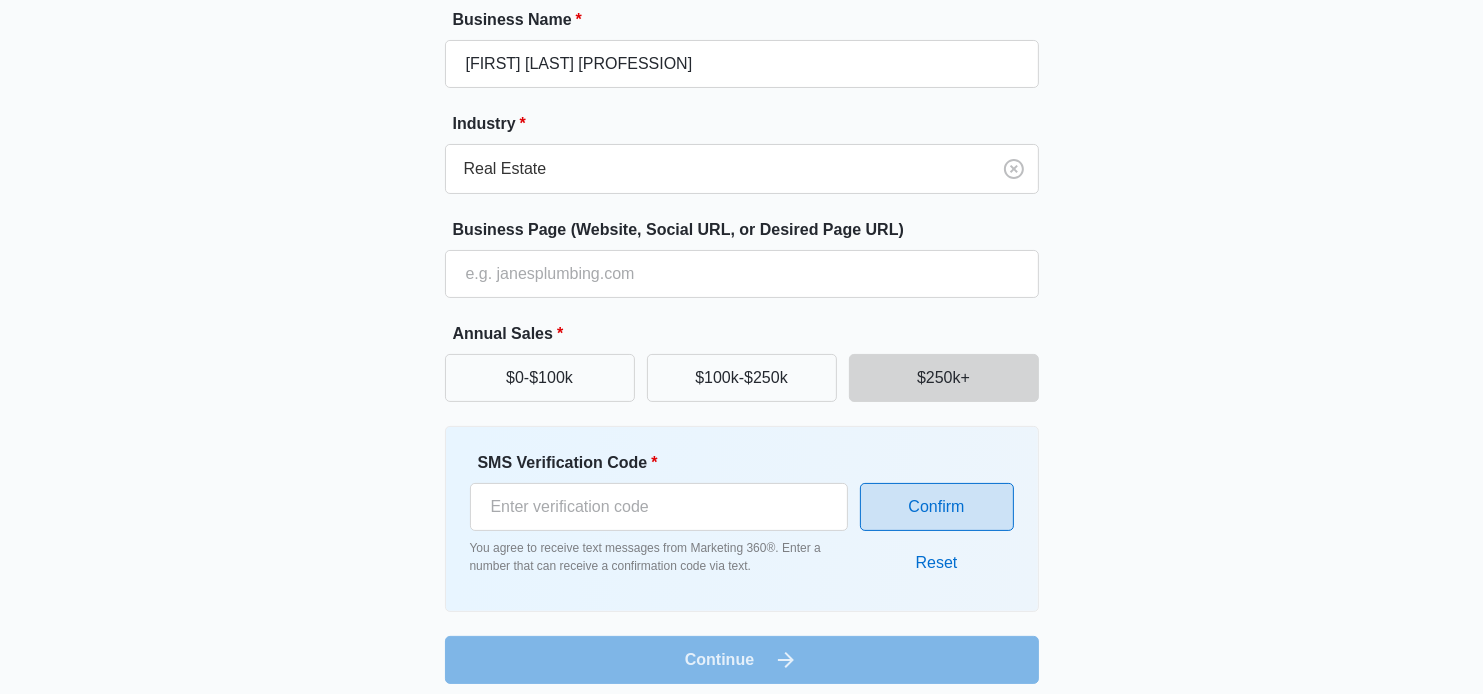 click on "Confirm" at bounding box center [937, 507] 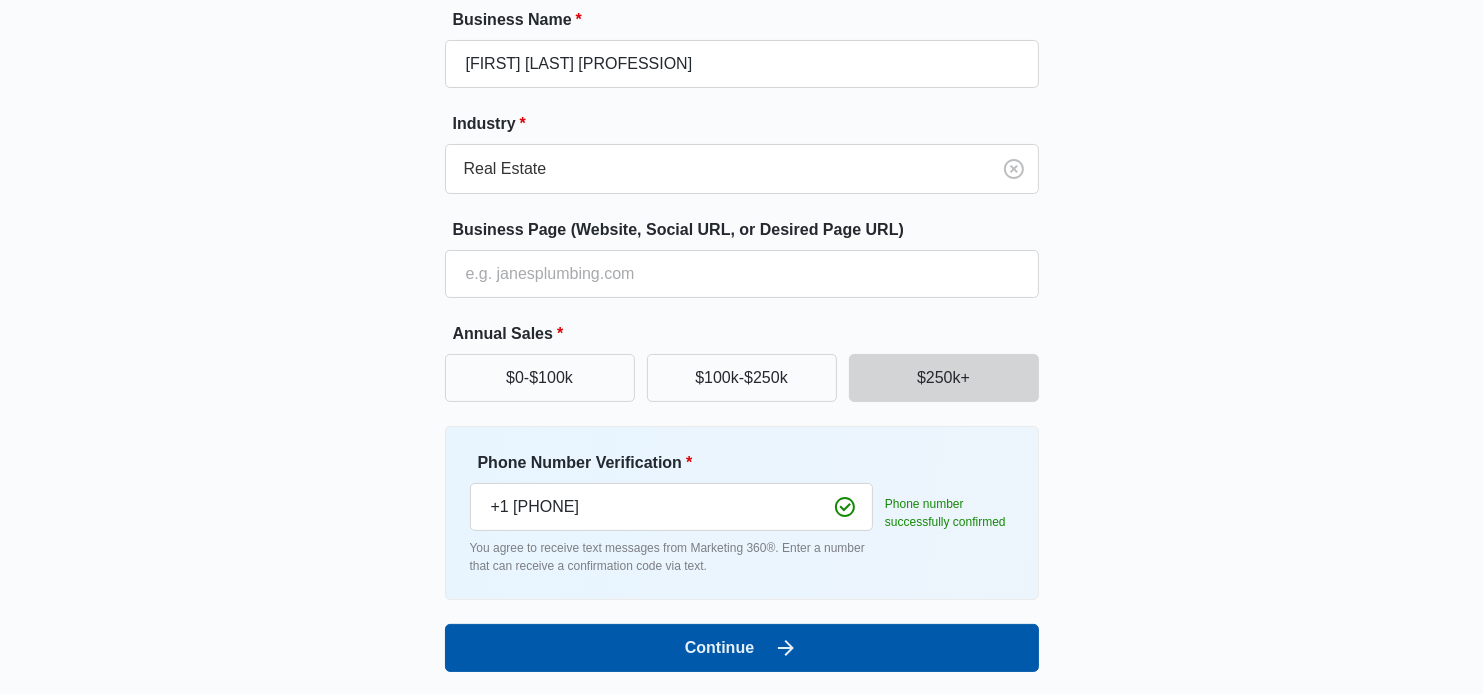 click on "Continue" at bounding box center (742, 648) 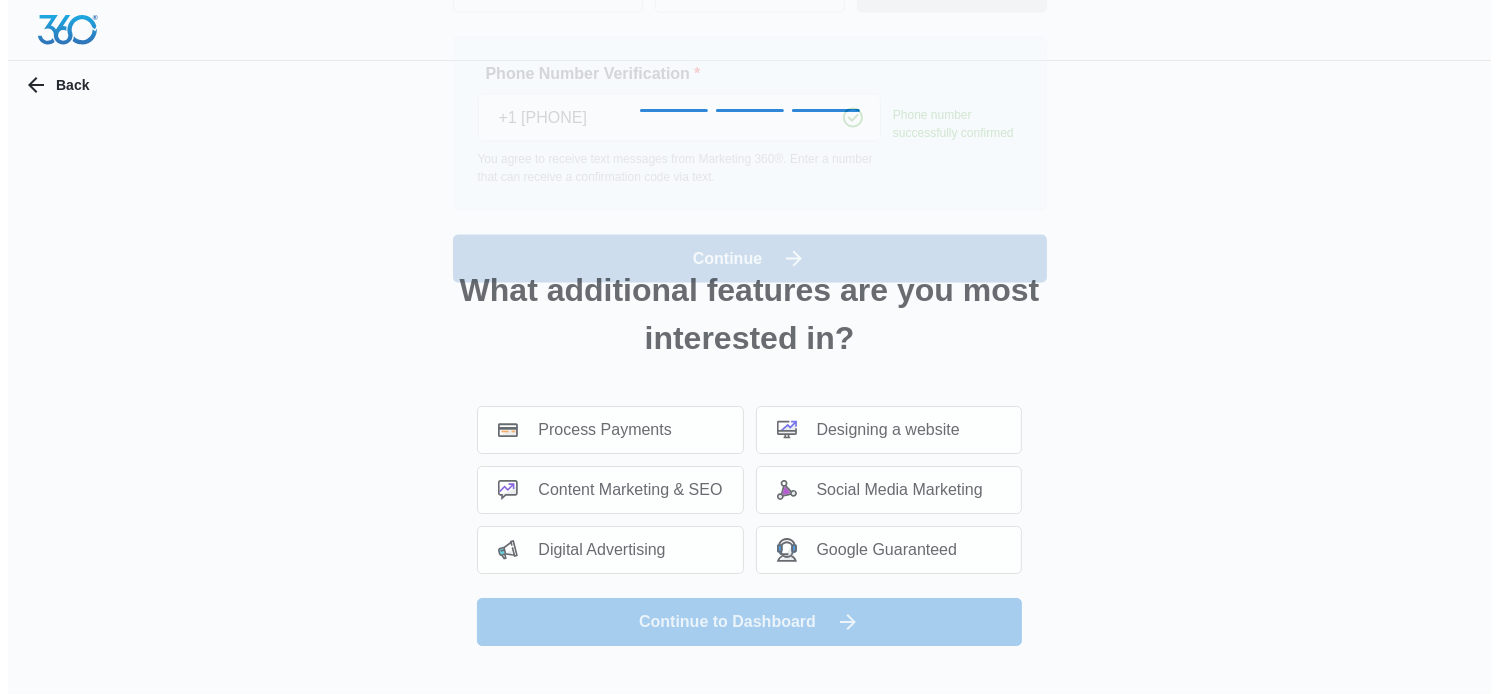 scroll, scrollTop: 0, scrollLeft: 0, axis: both 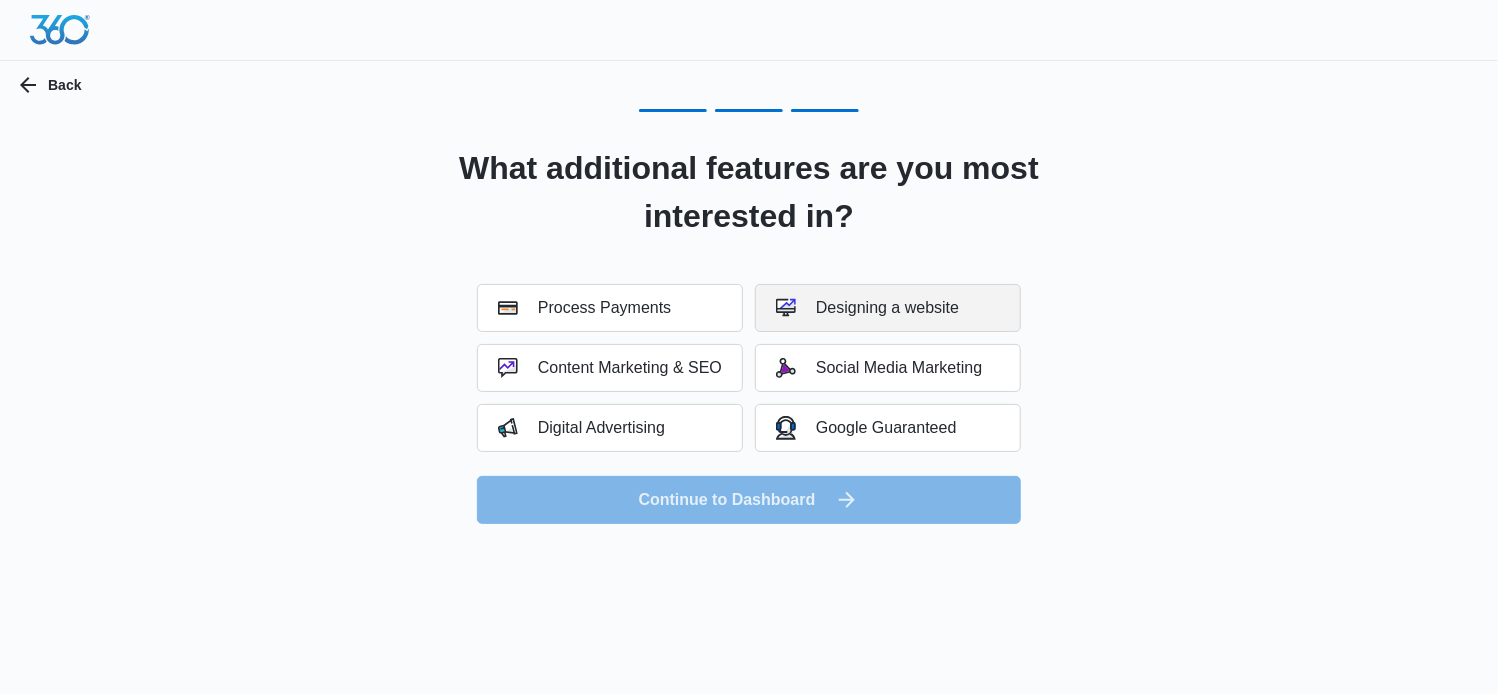 click on "Designing a website" at bounding box center (867, 308) 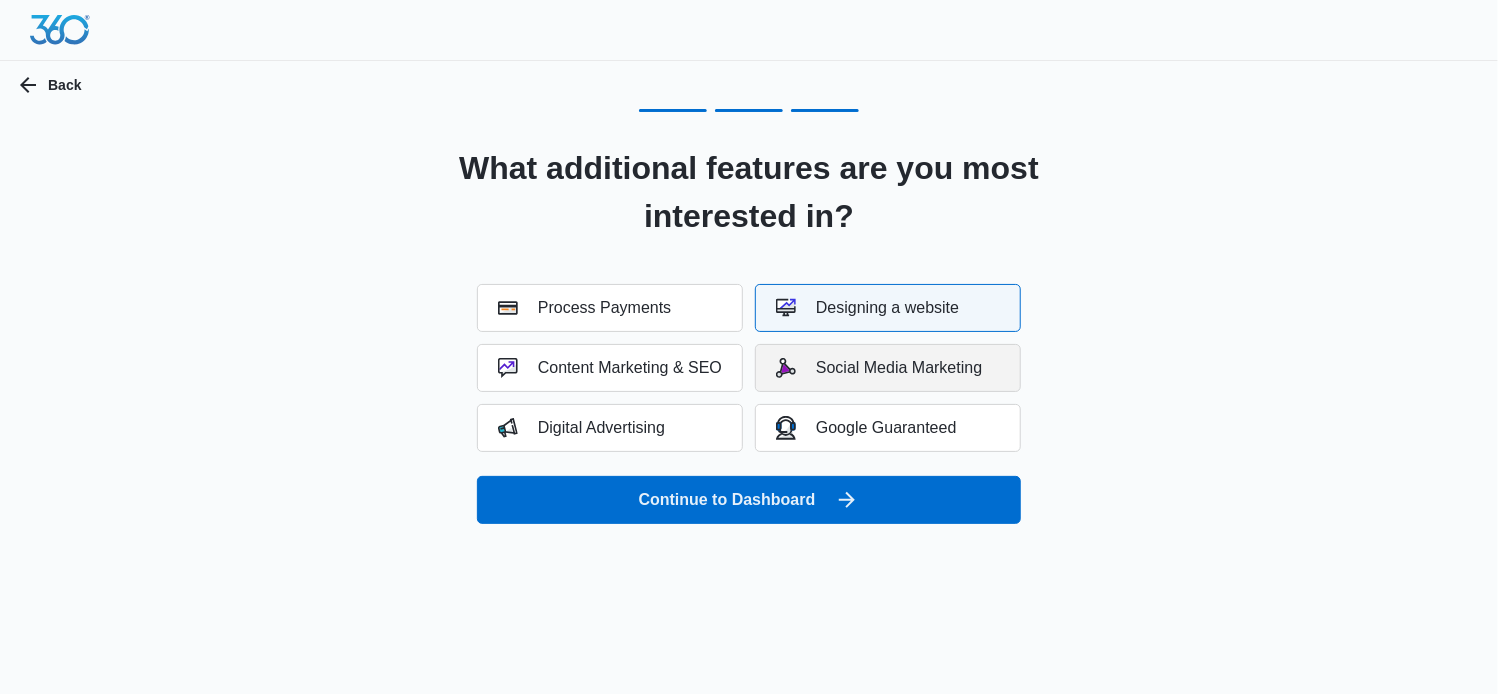 click on "Social Media Marketing" at bounding box center (879, 368) 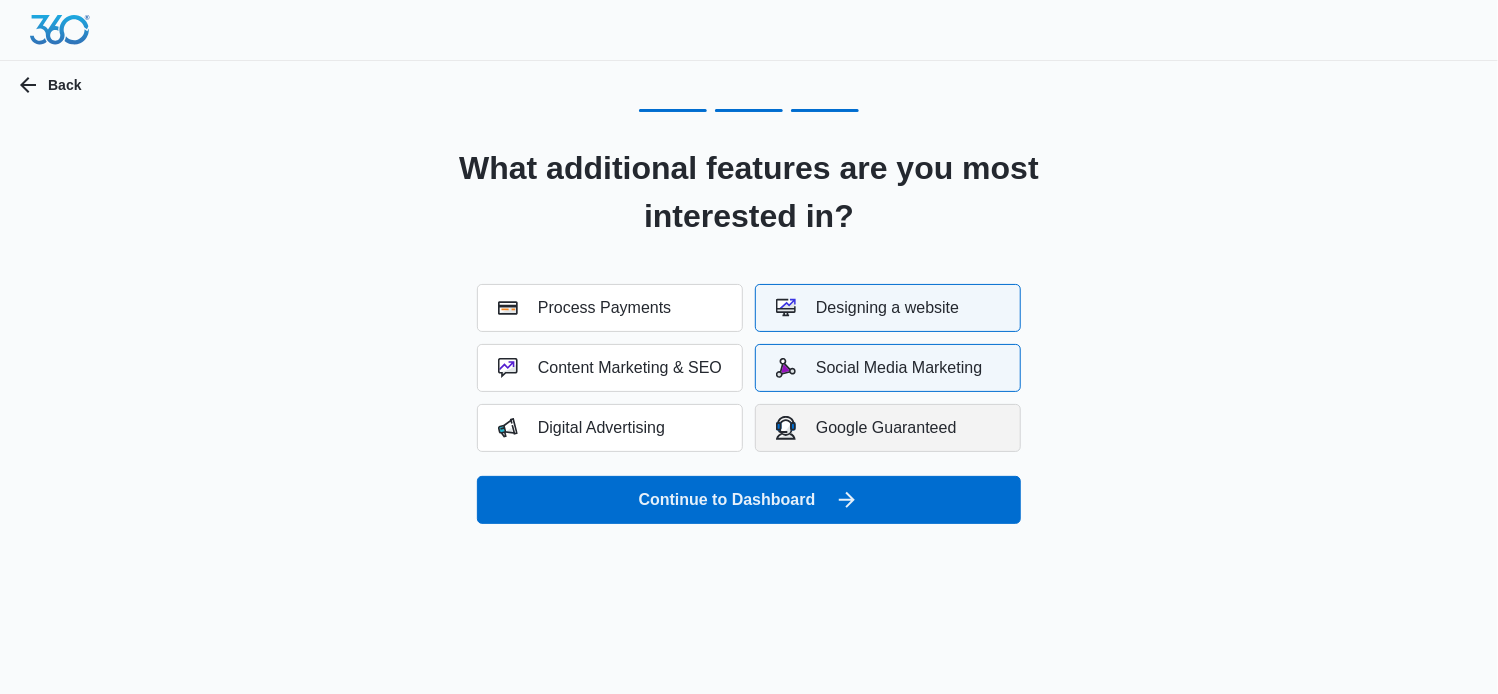 click on "Google Guaranteed" at bounding box center (866, 427) 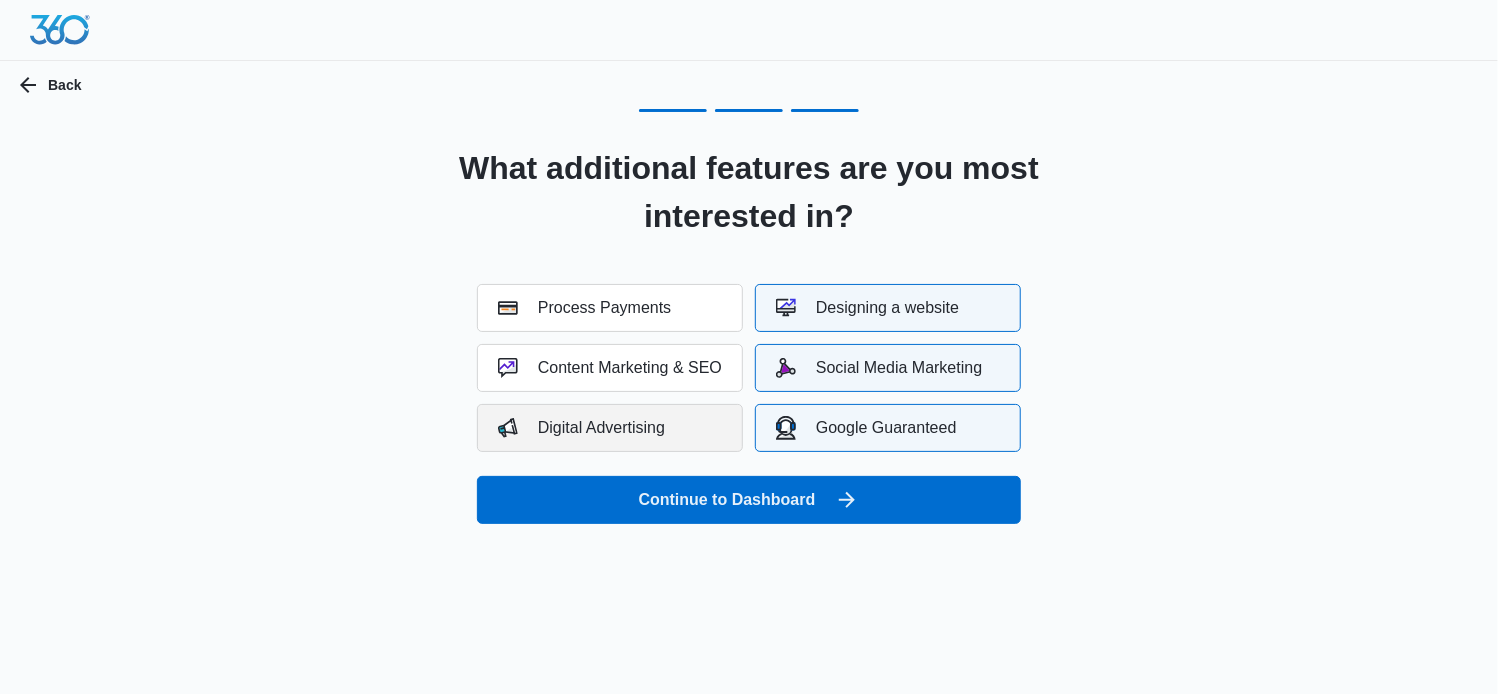 click on "Digital Advertising" at bounding box center [581, 428] 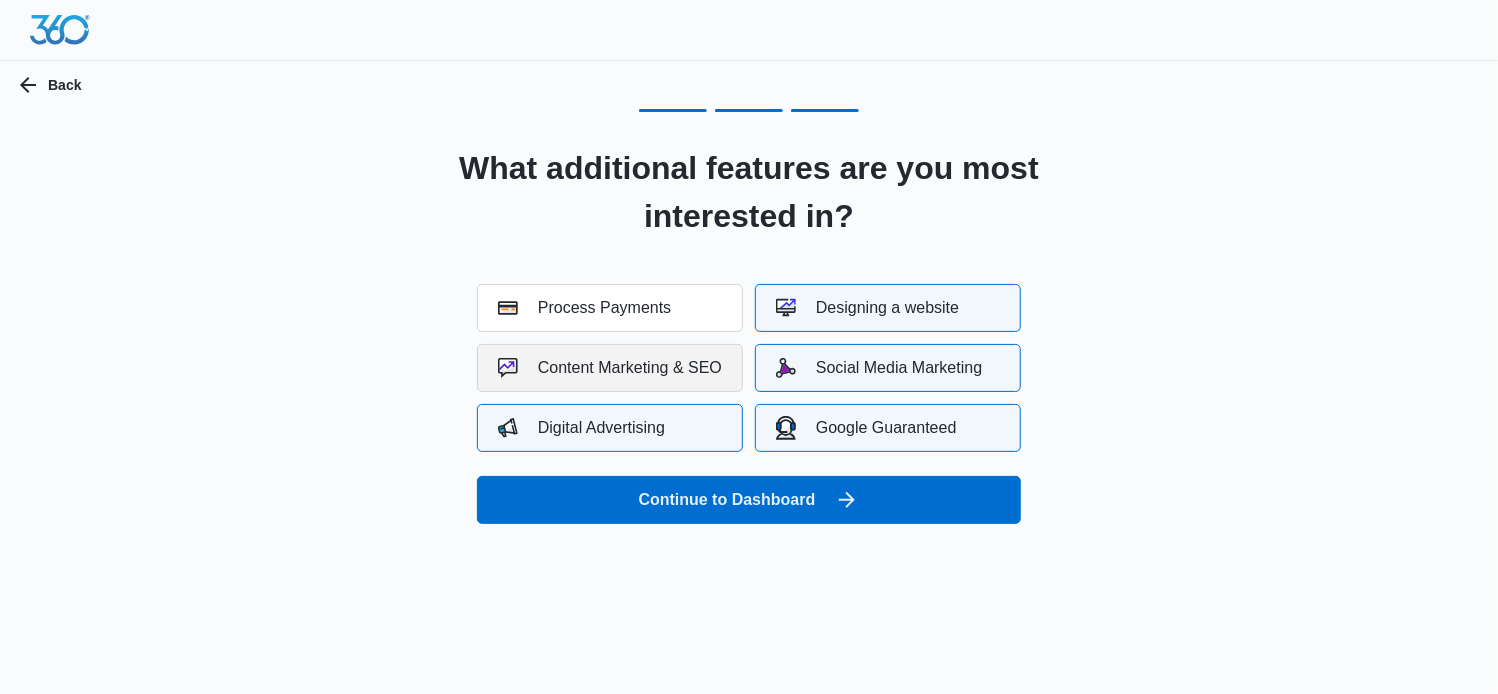 click on "Content Marketing & SEO" at bounding box center [610, 368] 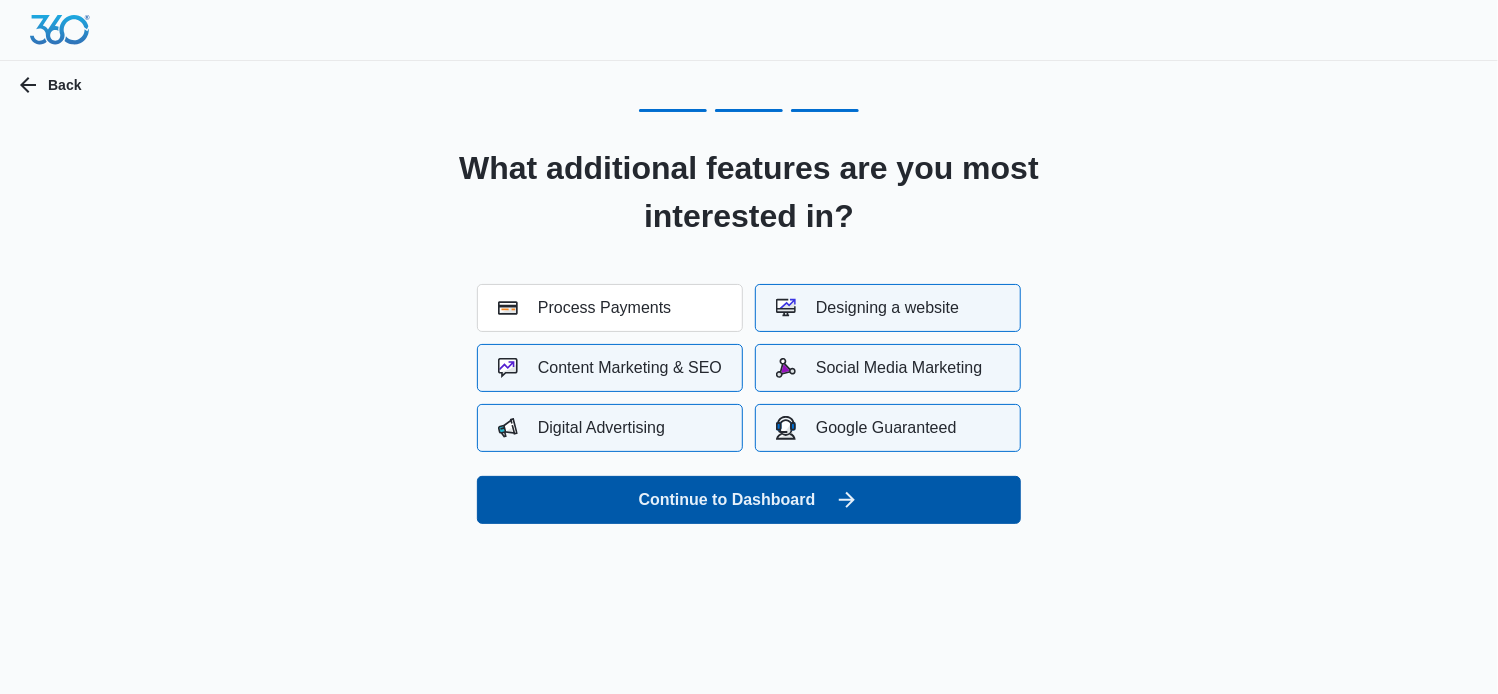 click on "Continue to Dashboard" at bounding box center (749, 500) 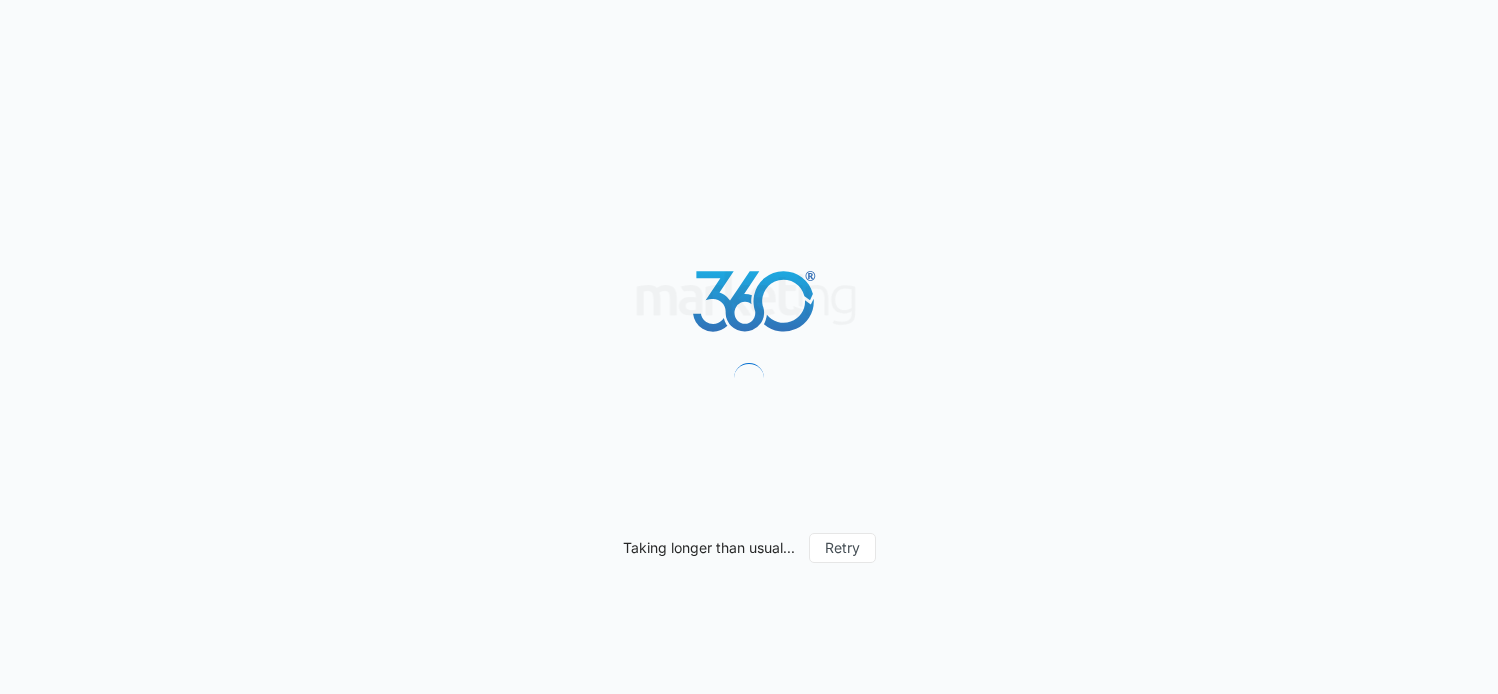 scroll, scrollTop: 0, scrollLeft: 0, axis: both 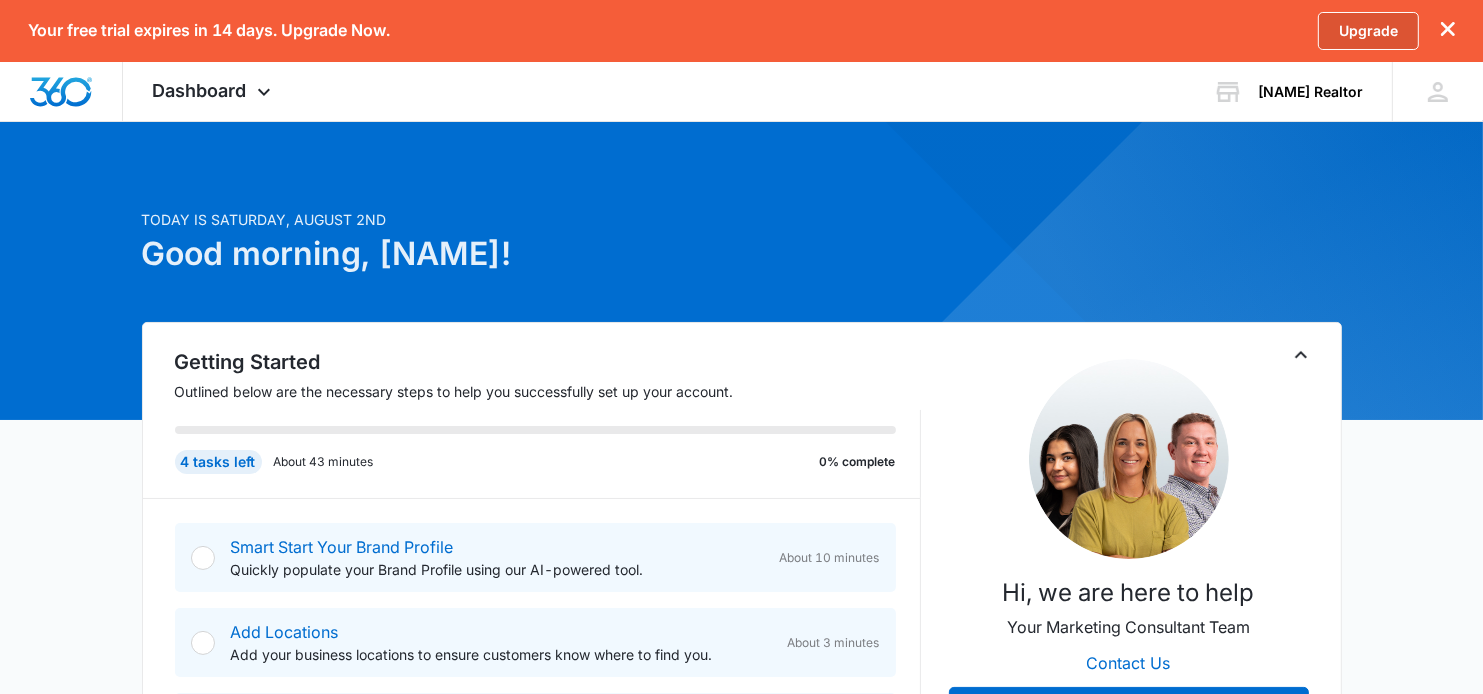 click on "Upgrade" at bounding box center (1368, 31) 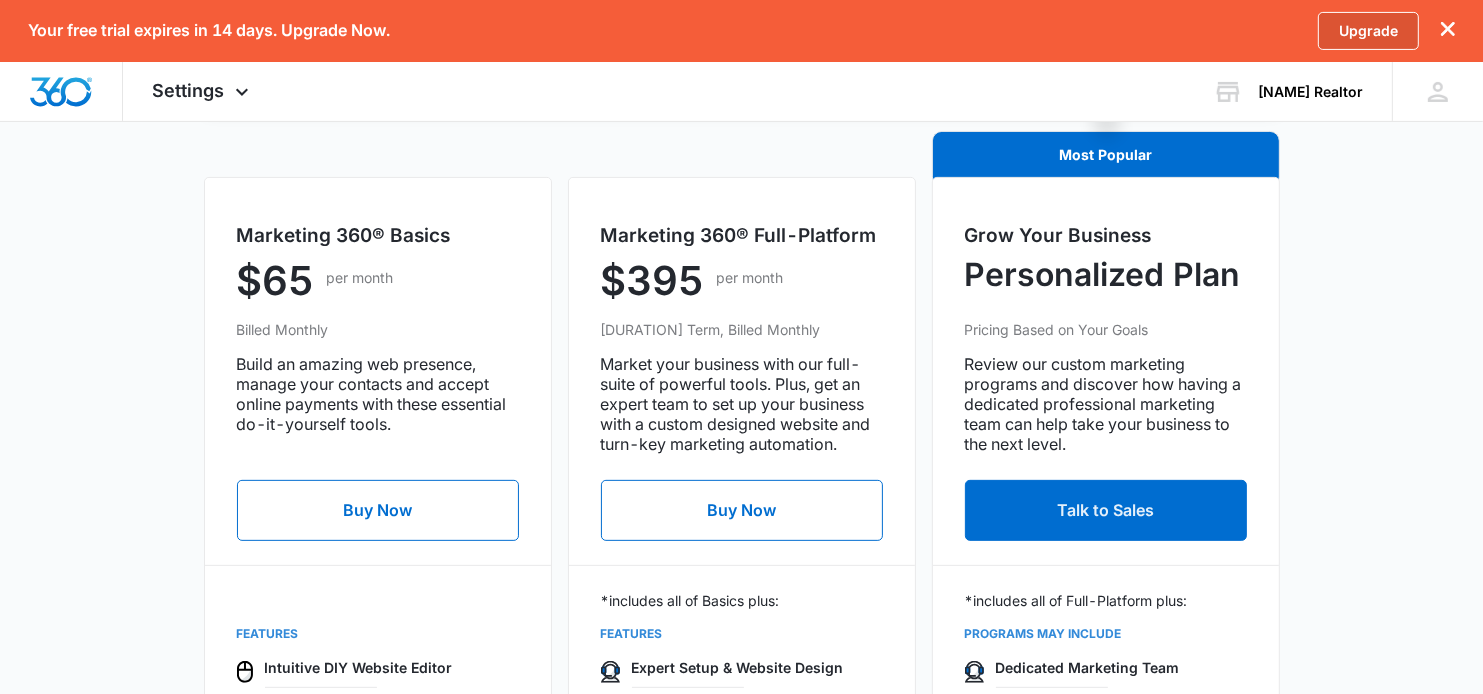 scroll, scrollTop: 100, scrollLeft: 0, axis: vertical 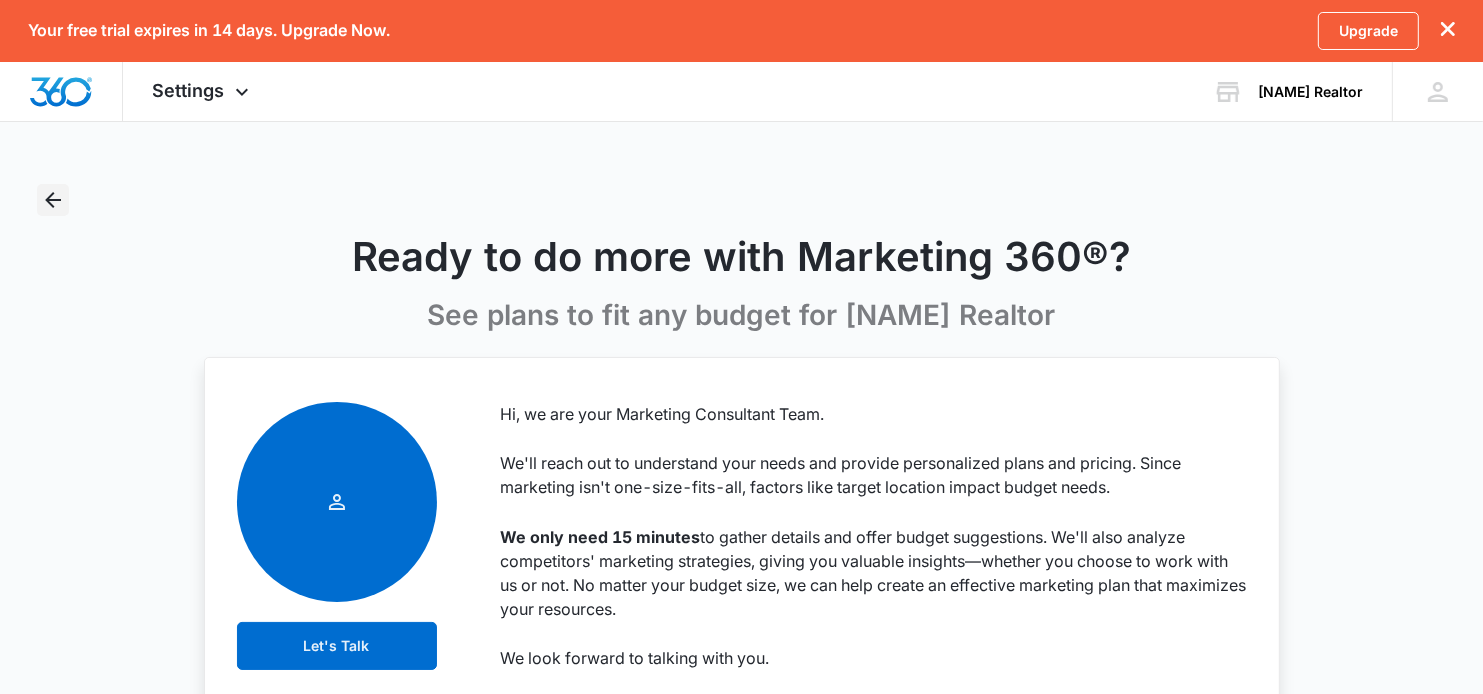 click 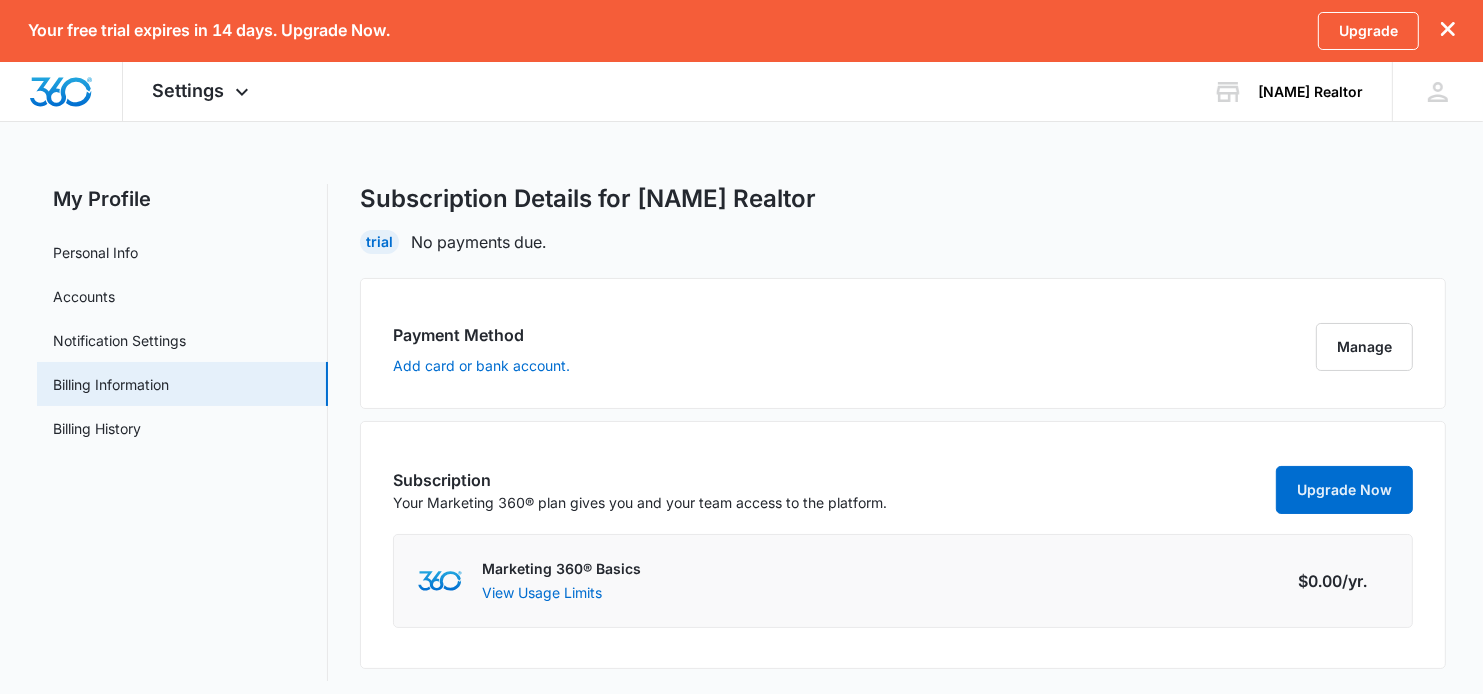 scroll, scrollTop: 9, scrollLeft: 0, axis: vertical 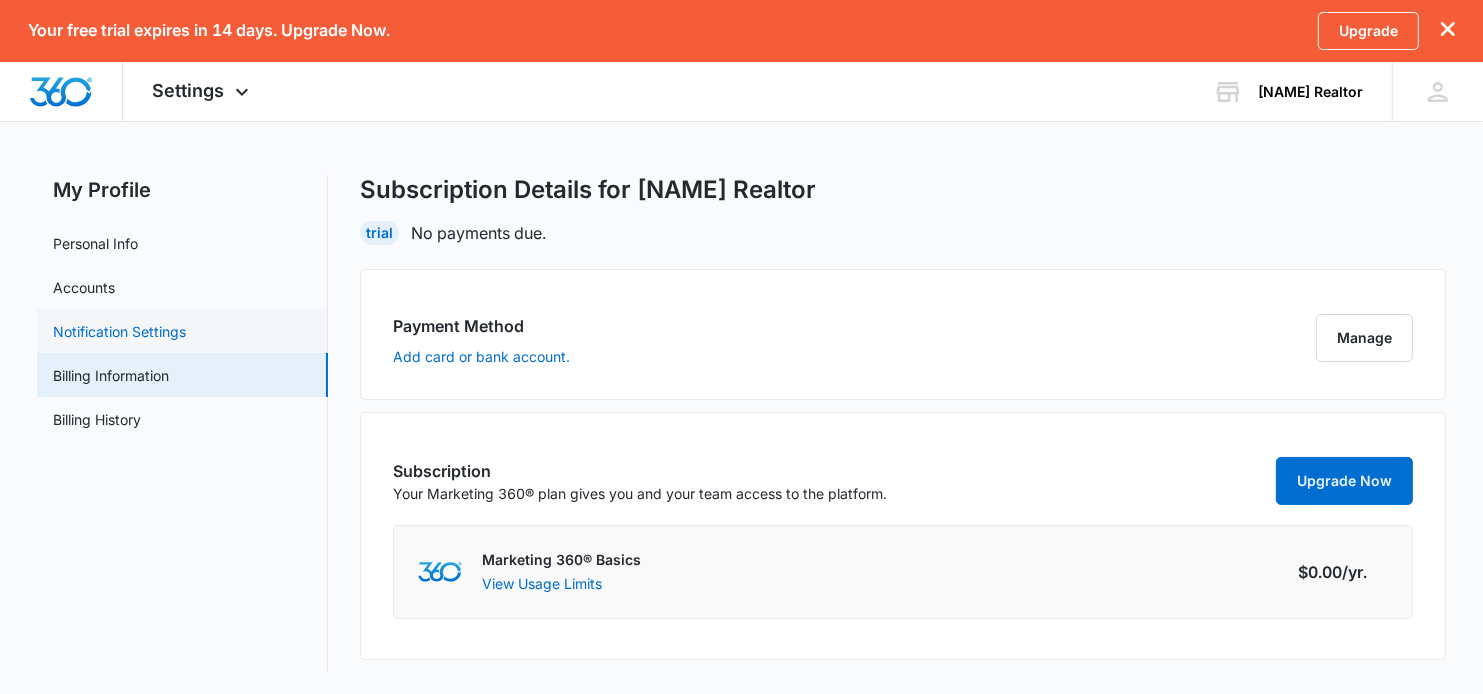 click on "Notification Settings" at bounding box center [119, 331] 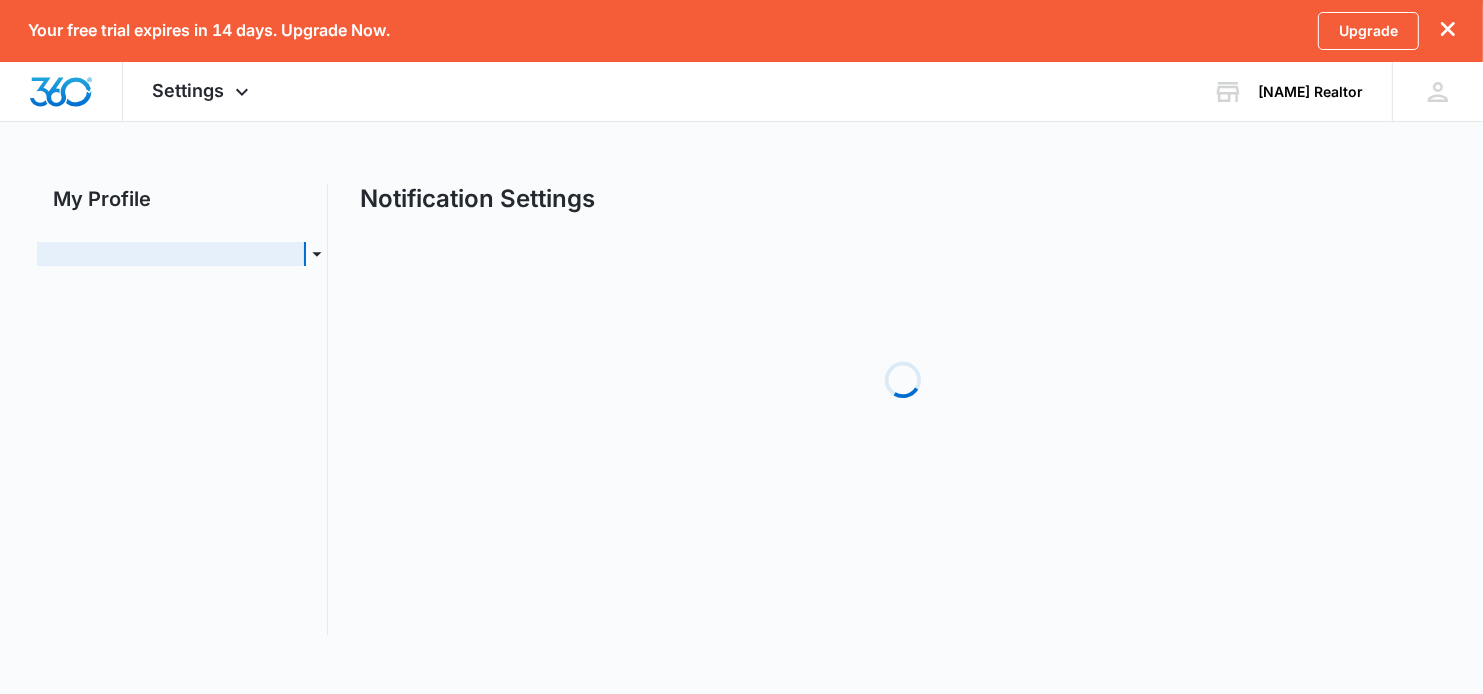 scroll, scrollTop: 0, scrollLeft: 0, axis: both 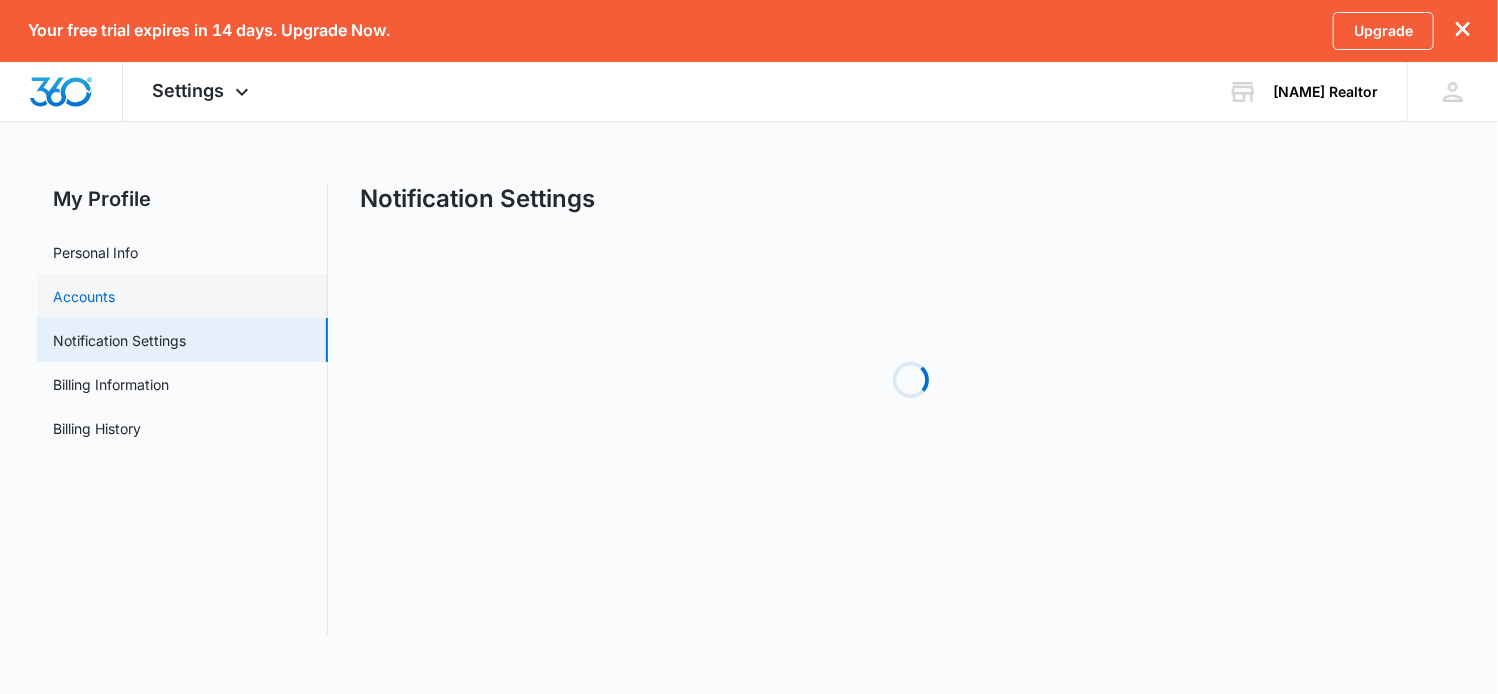 click on "Accounts" at bounding box center (84, 296) 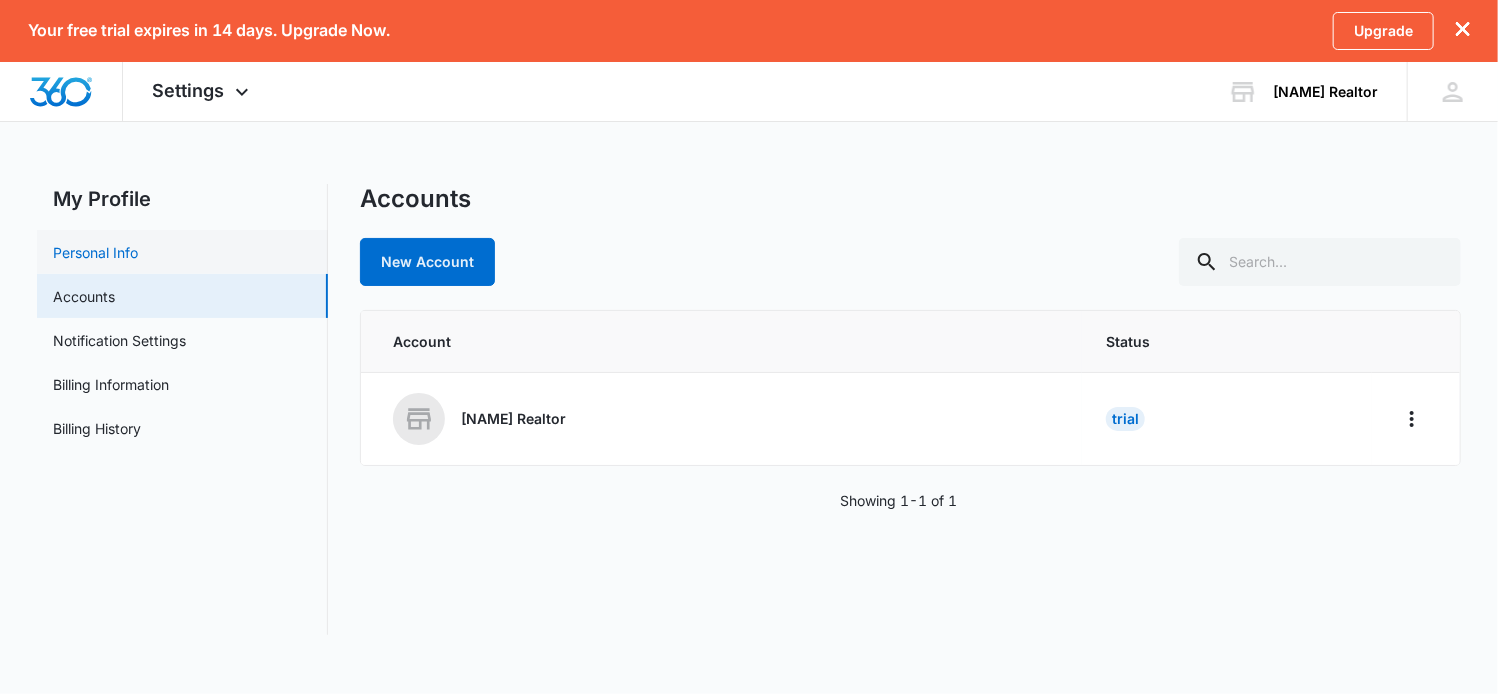 click on "Personal Info" at bounding box center (95, 252) 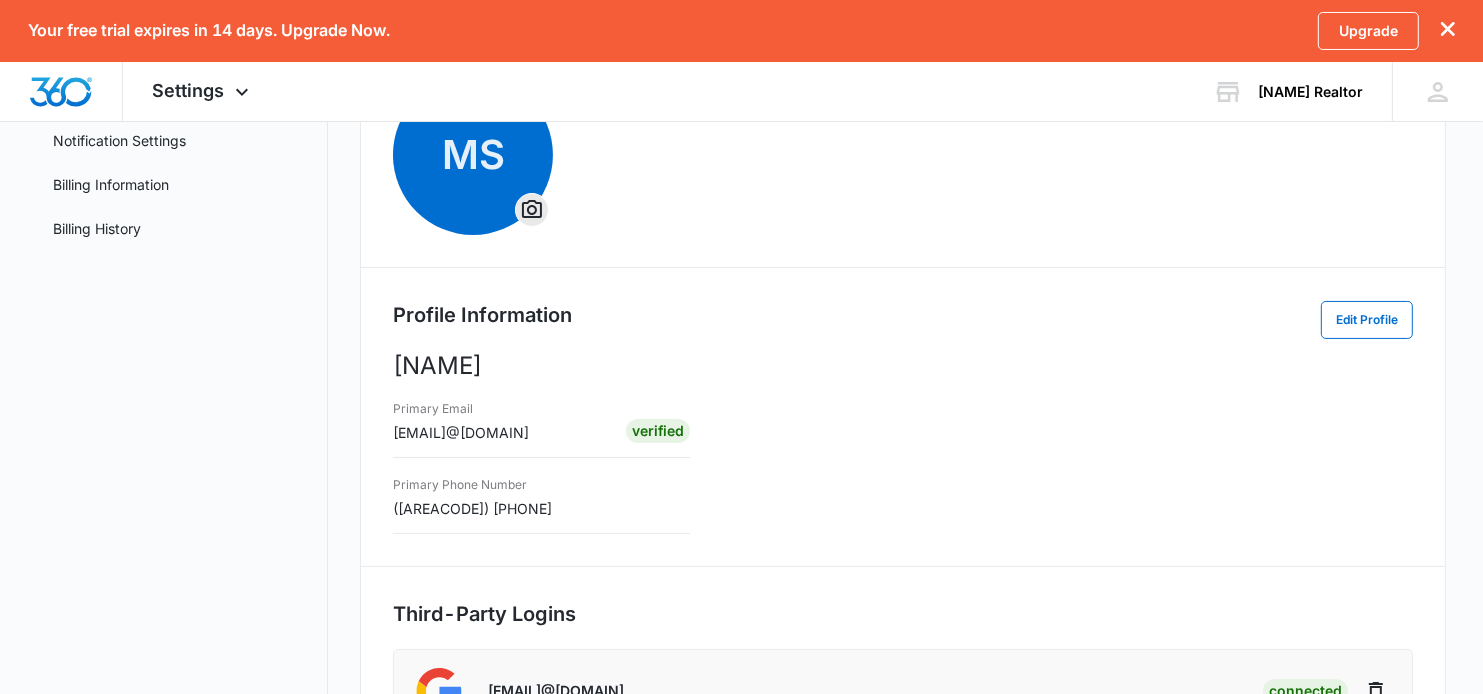scroll, scrollTop: 0, scrollLeft: 0, axis: both 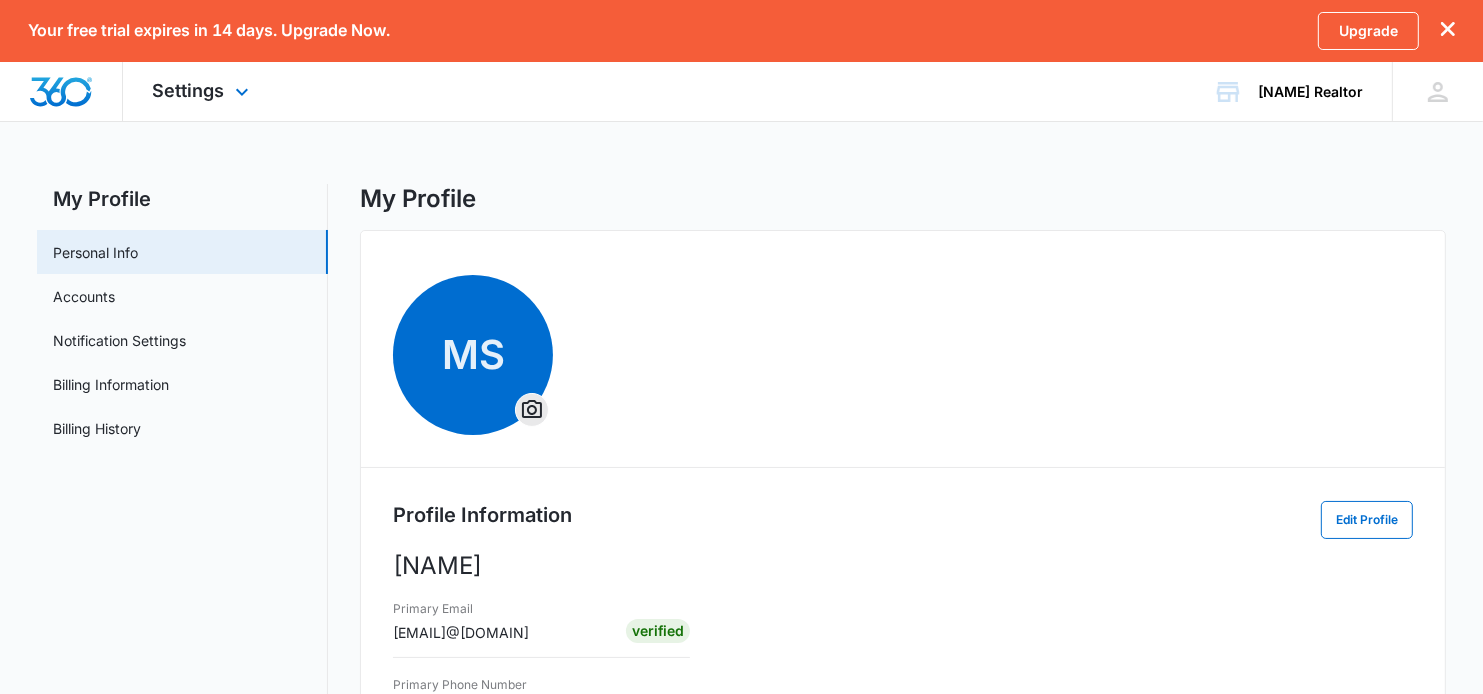 click at bounding box center [61, 92] 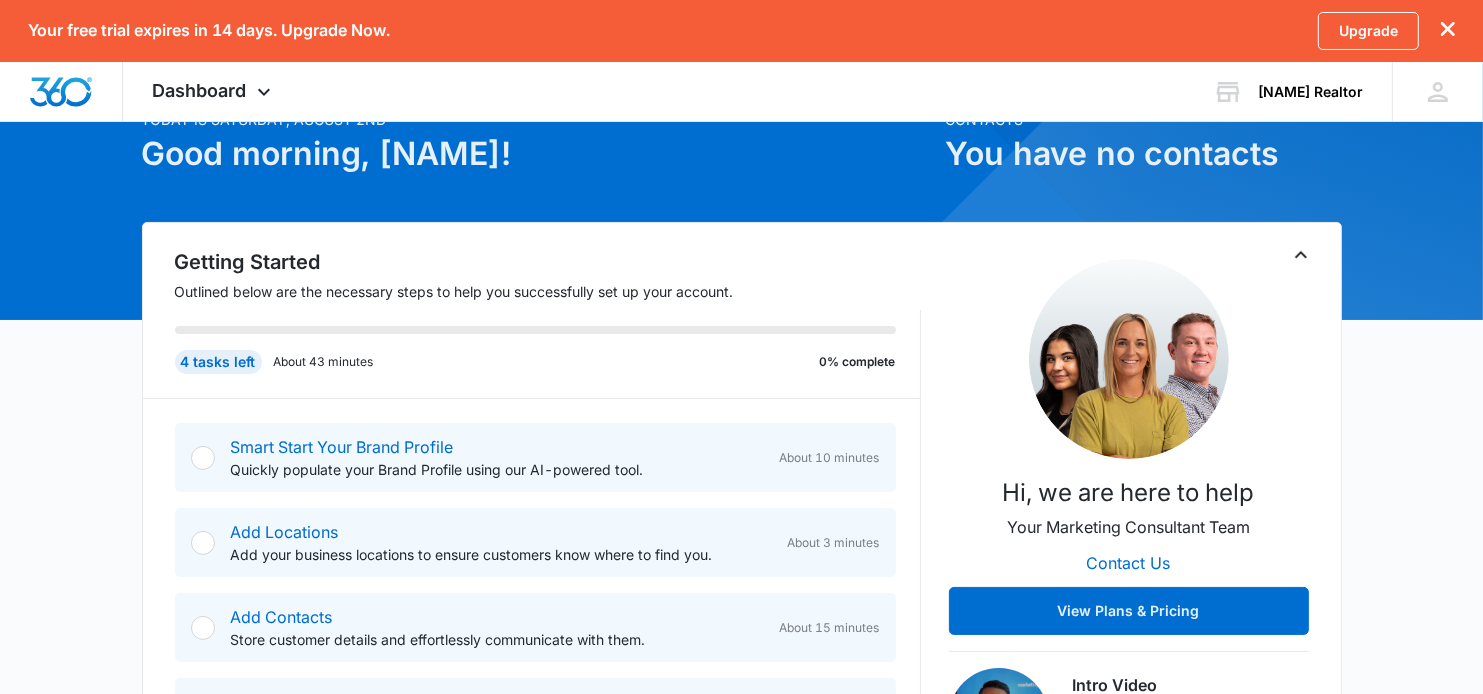 scroll, scrollTop: 0, scrollLeft: 0, axis: both 